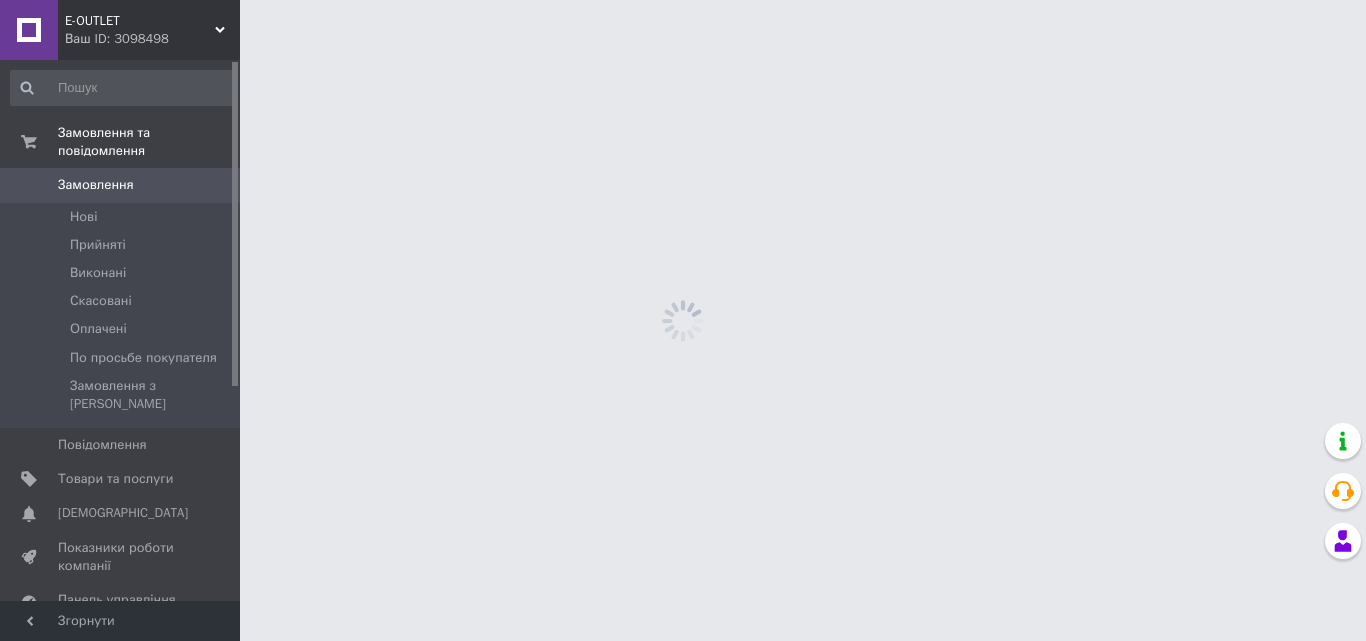 scroll, scrollTop: 0, scrollLeft: 0, axis: both 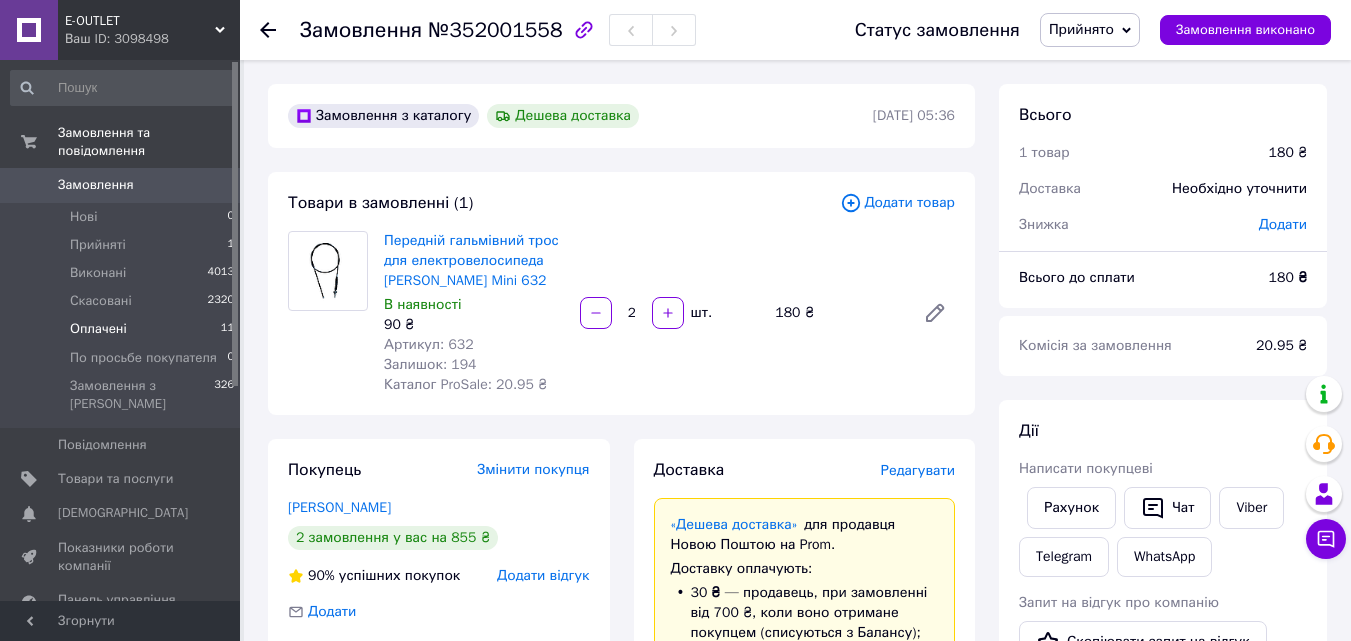 click on "Оплачені" at bounding box center (98, 329) 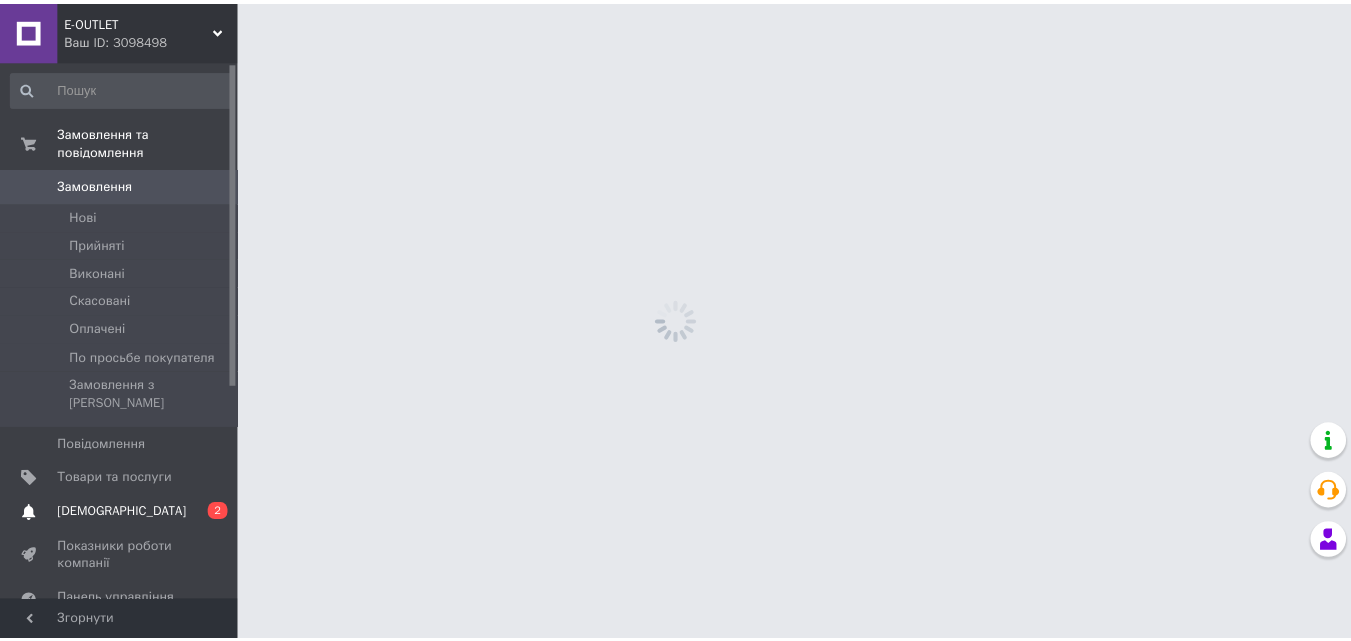 scroll, scrollTop: 0, scrollLeft: 0, axis: both 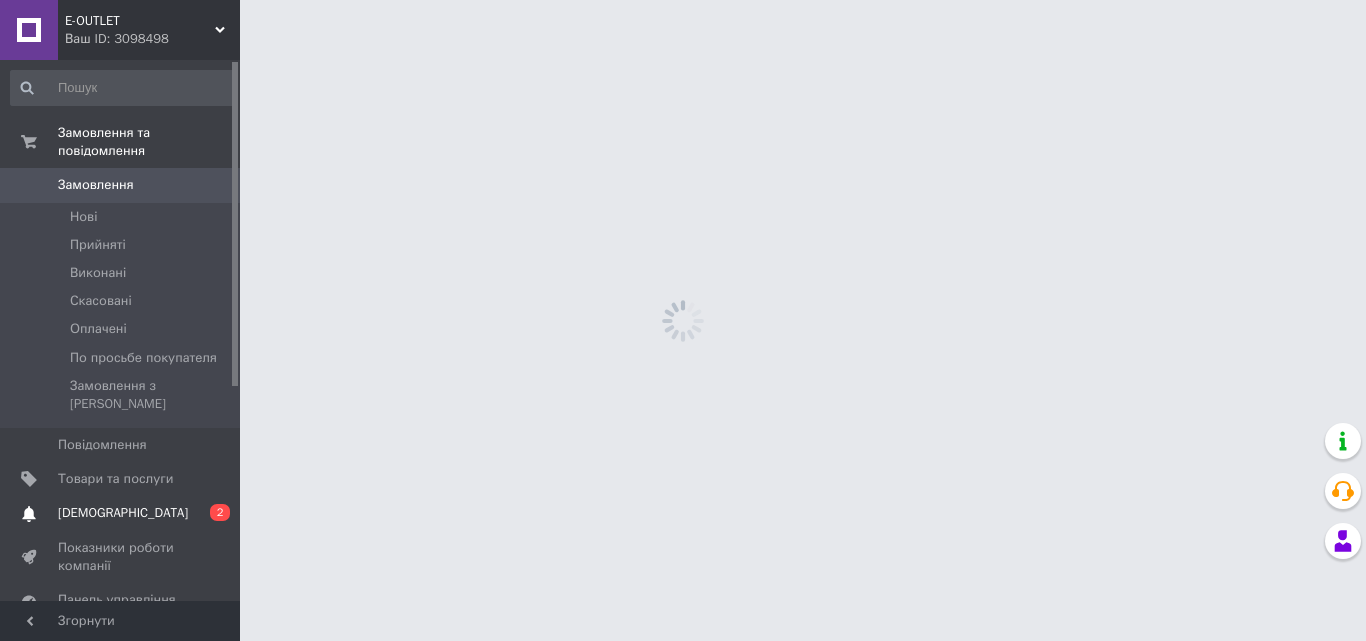 click on "[DEMOGRAPHIC_DATA]" at bounding box center [123, 513] 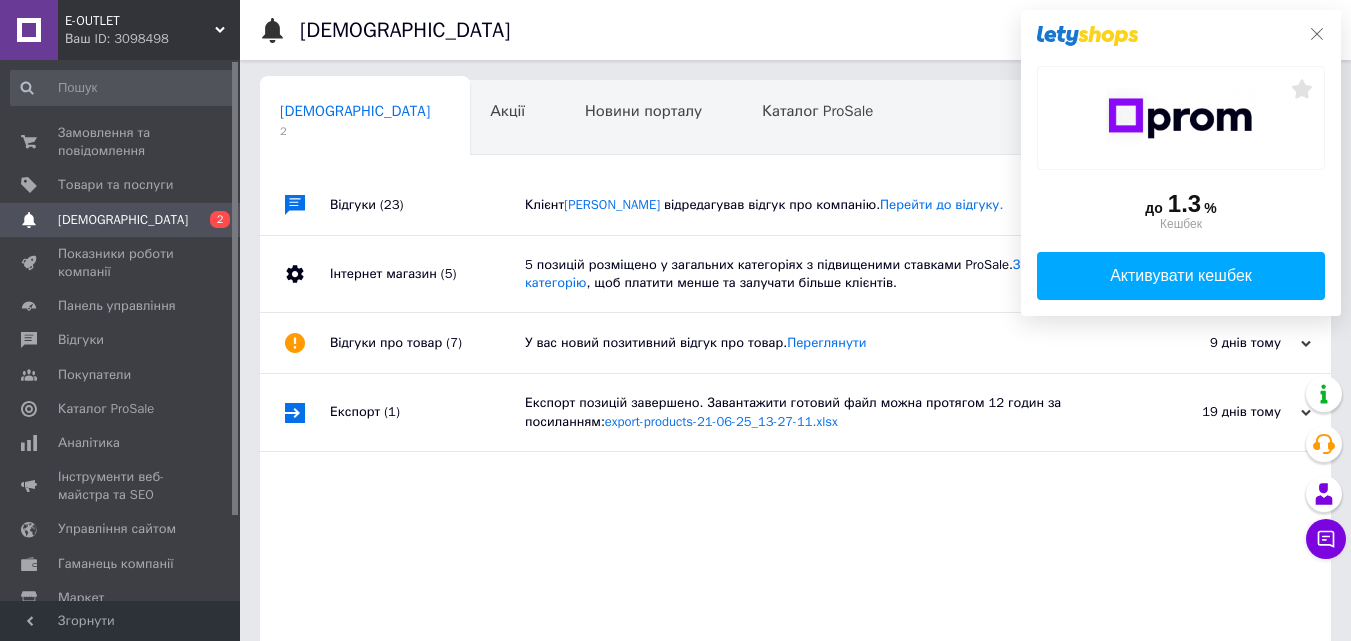 click 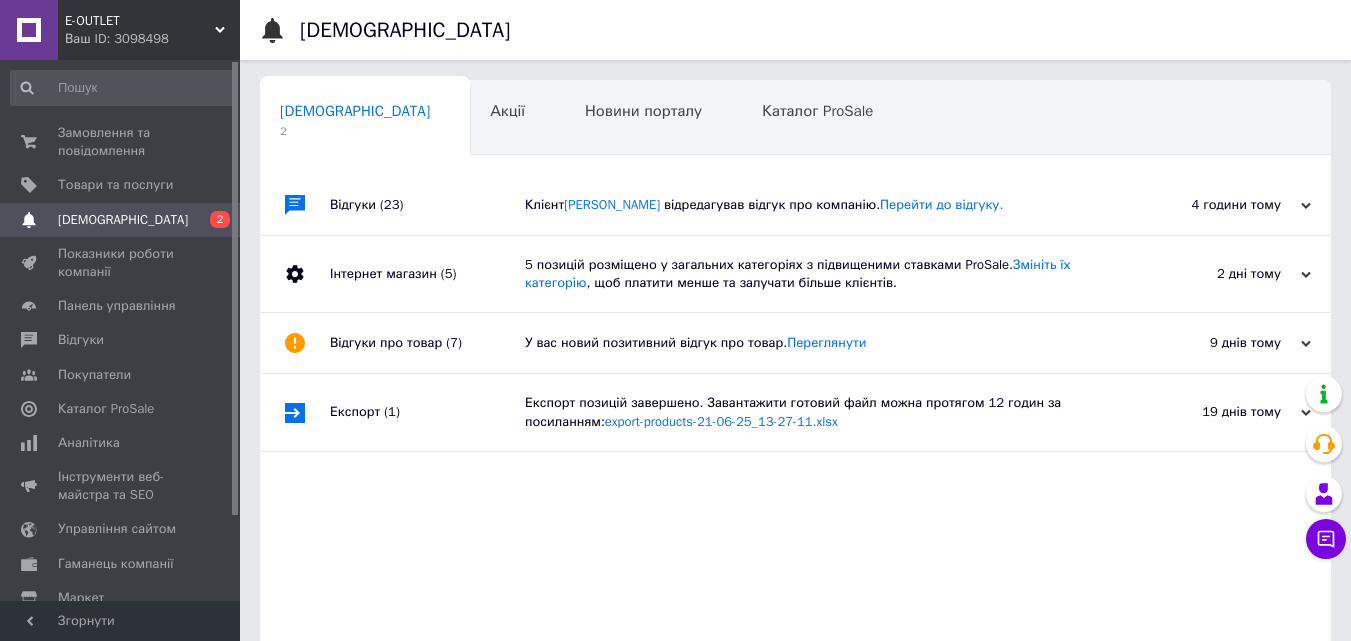 click on "Клієнт
Кибанова Римма
відредагував відгук про компанію.
Перейти до відгуку." at bounding box center (818, 205) 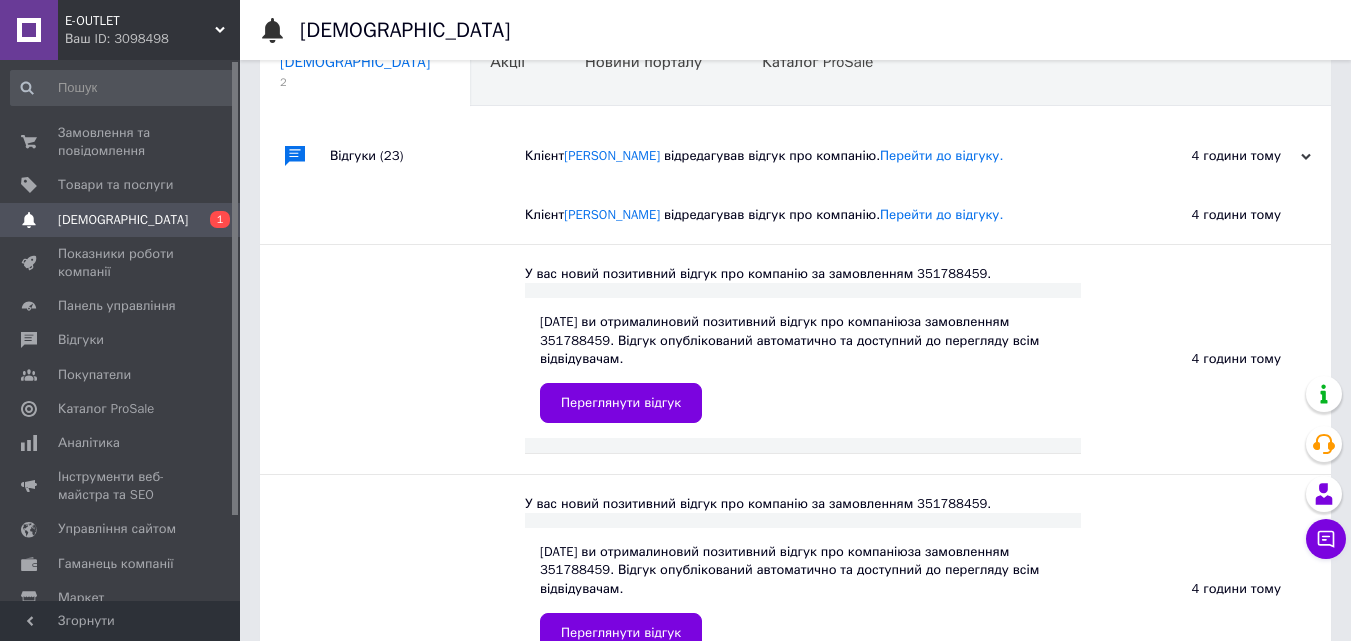 scroll, scrollTop: 0, scrollLeft: 0, axis: both 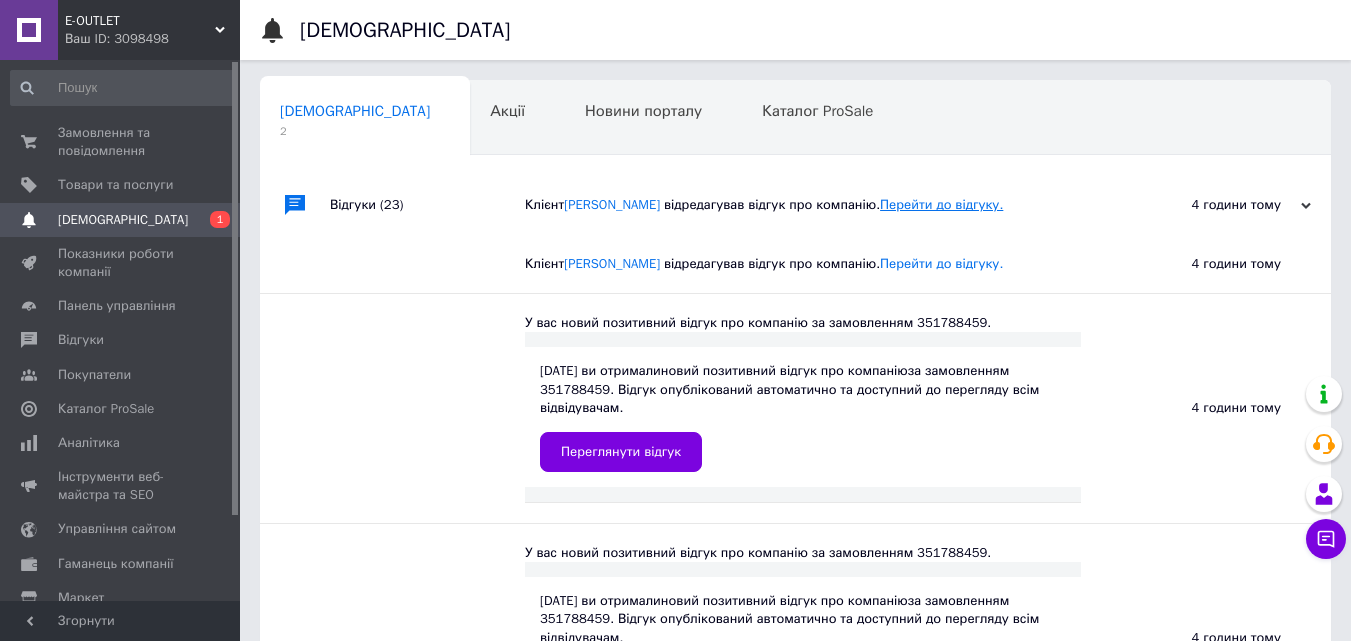 click on "Перейти до відгуку." at bounding box center [941, 204] 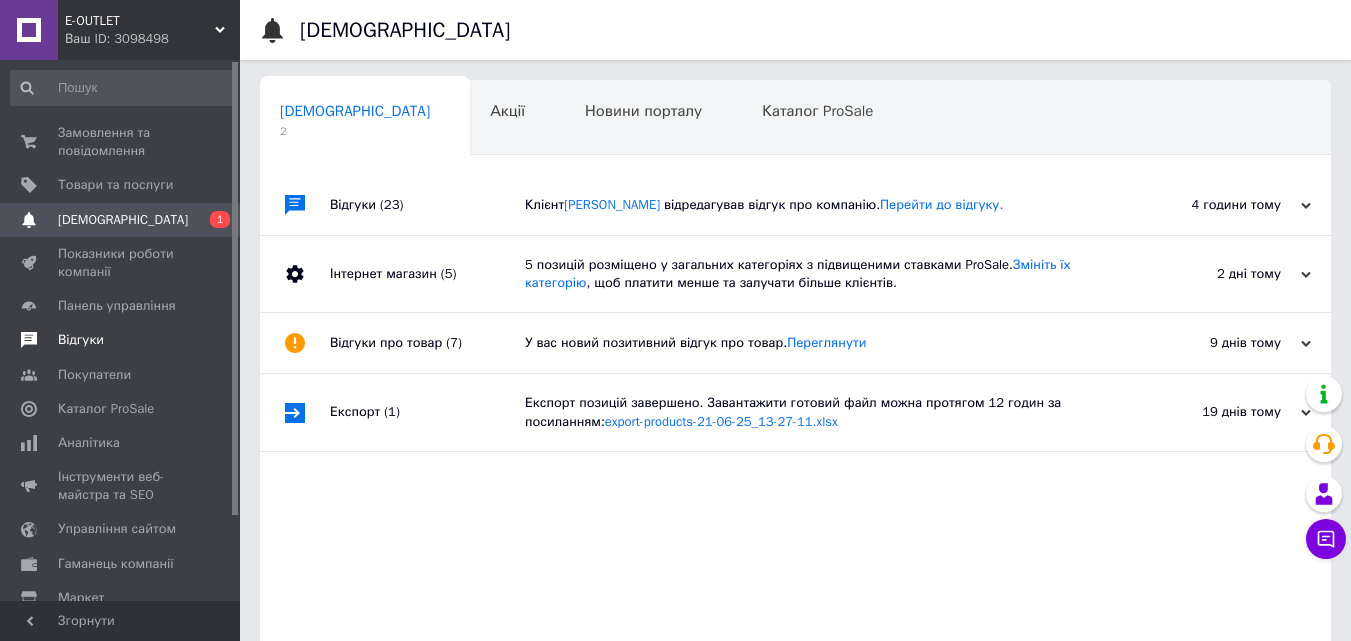 click on "Відгуки" at bounding box center (81, 340) 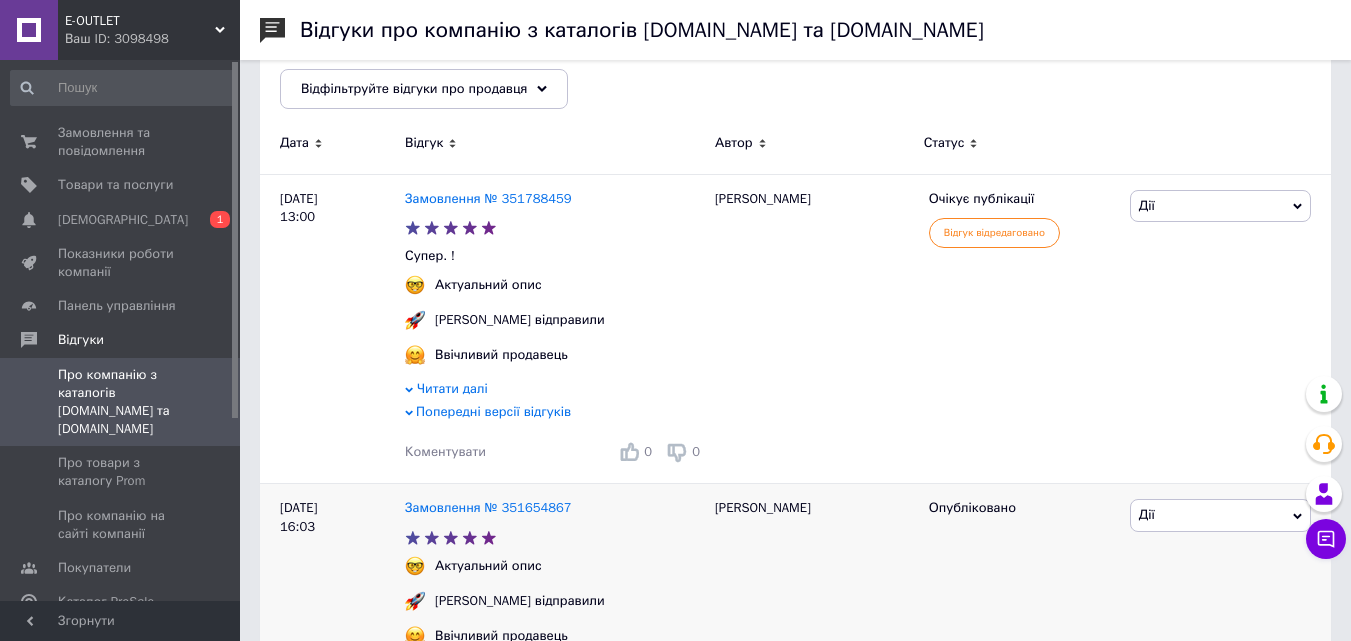 scroll, scrollTop: 400, scrollLeft: 0, axis: vertical 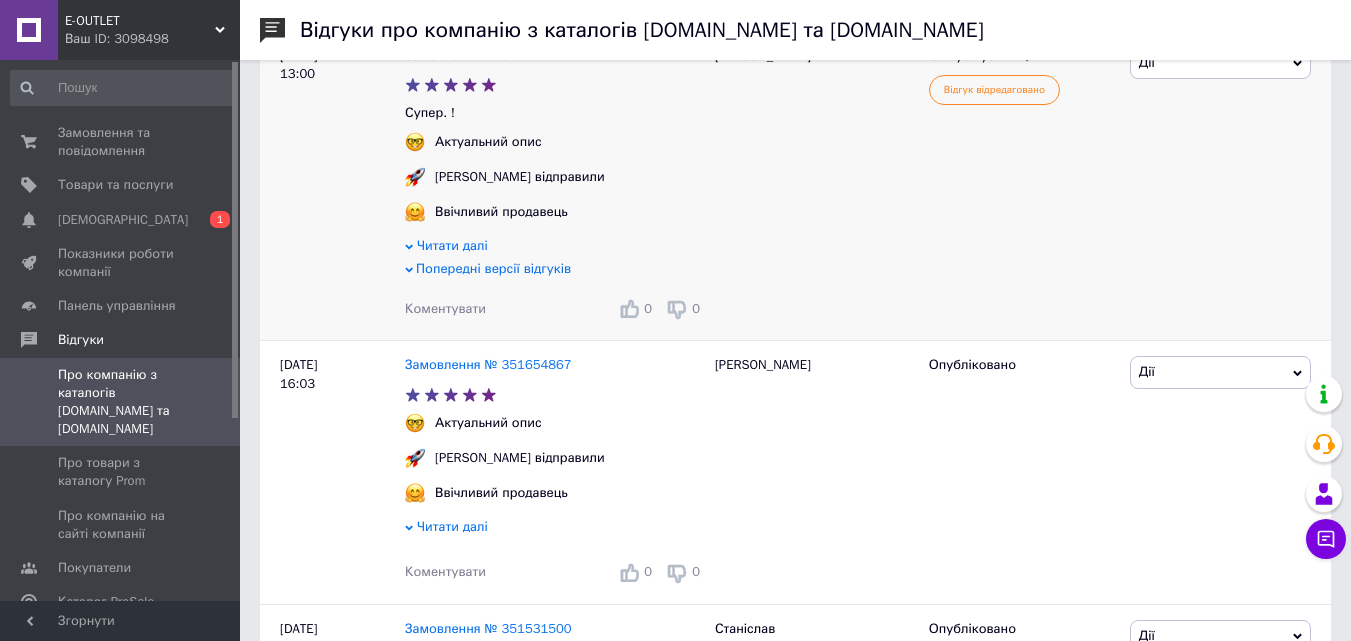 click on "Попередні версії відгуків" at bounding box center [493, 268] 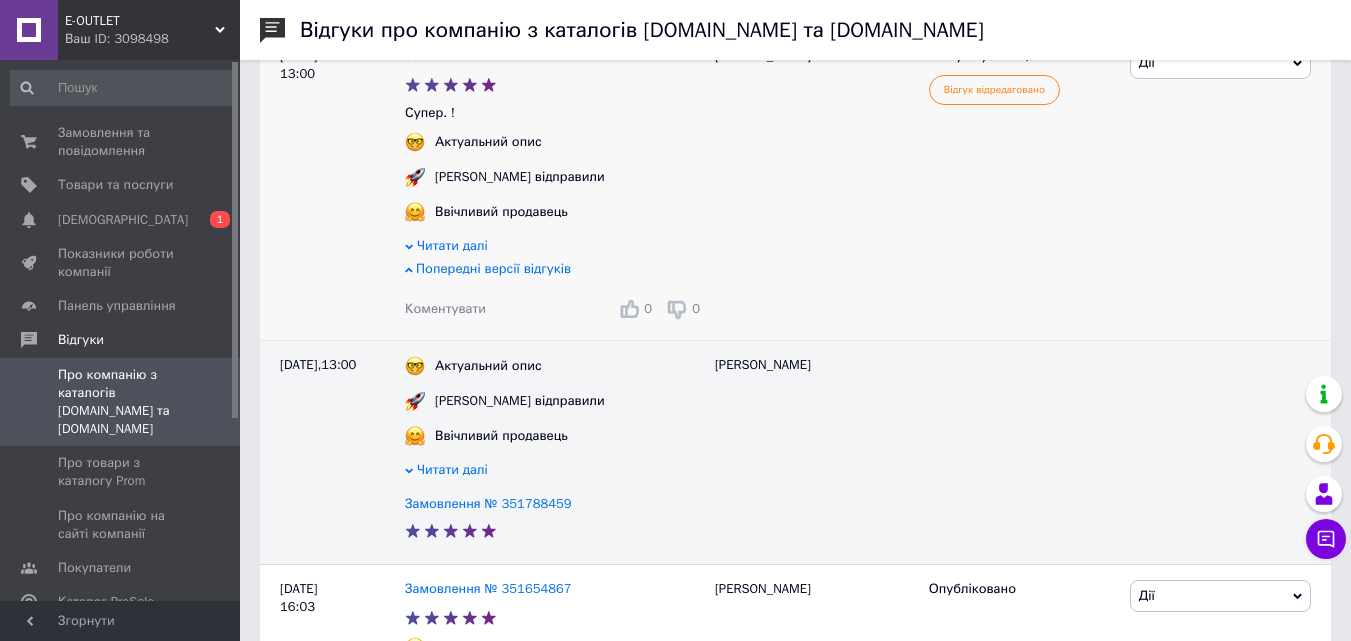 click on "Попередні версії відгуків" at bounding box center (493, 268) 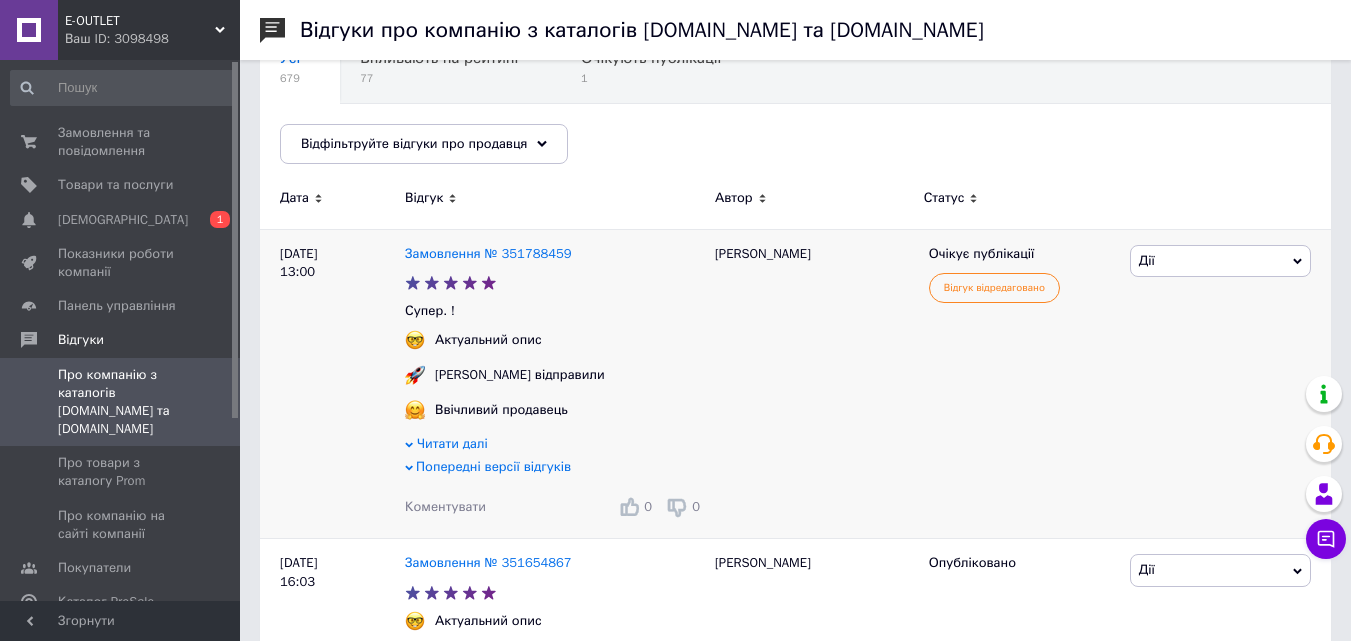 scroll, scrollTop: 200, scrollLeft: 0, axis: vertical 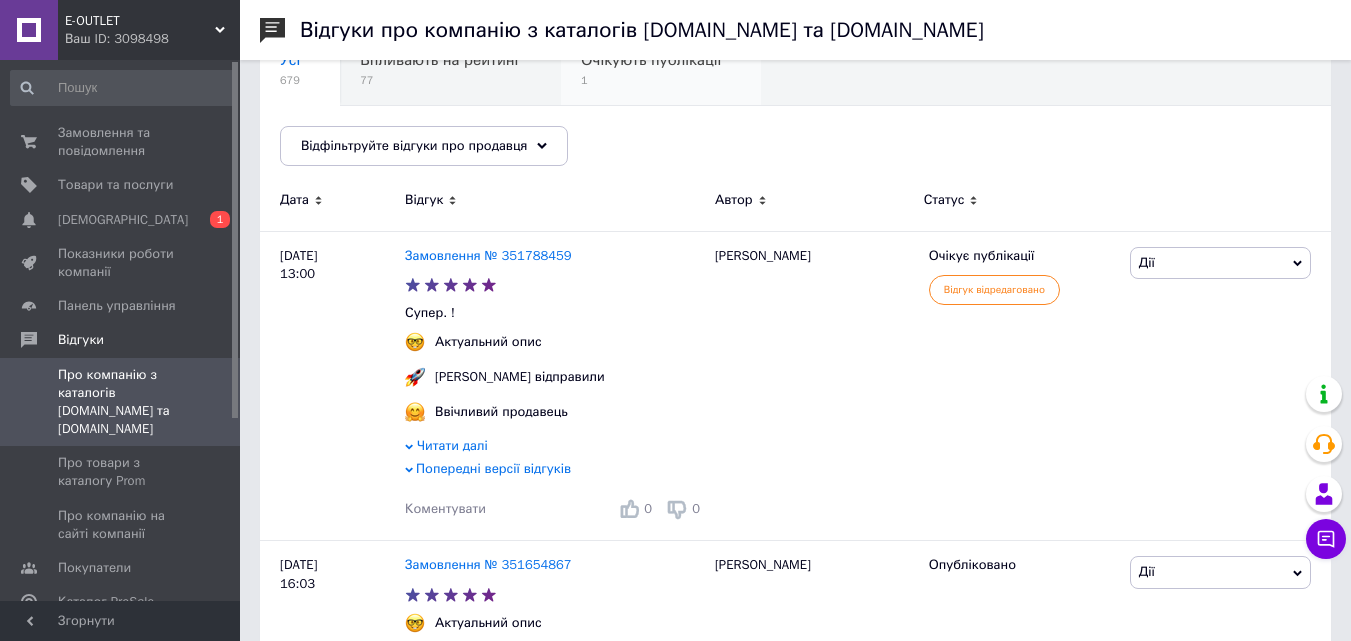 click on "1" at bounding box center (651, 80) 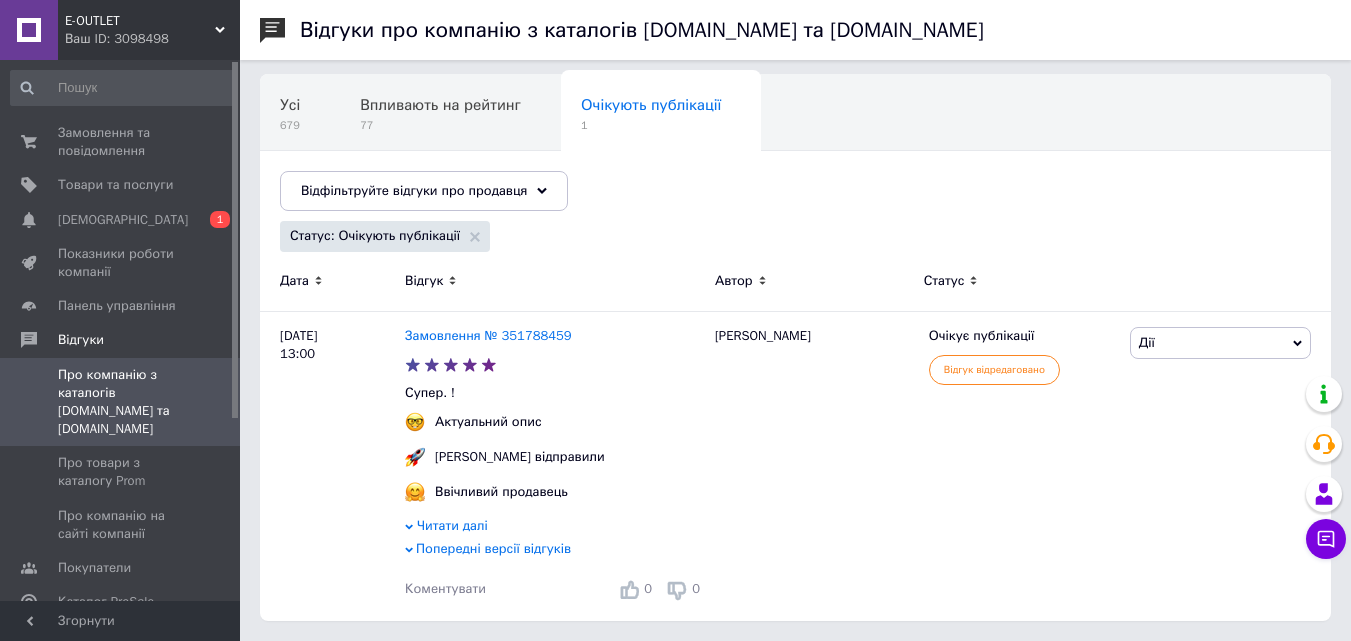 scroll, scrollTop: 158, scrollLeft: 0, axis: vertical 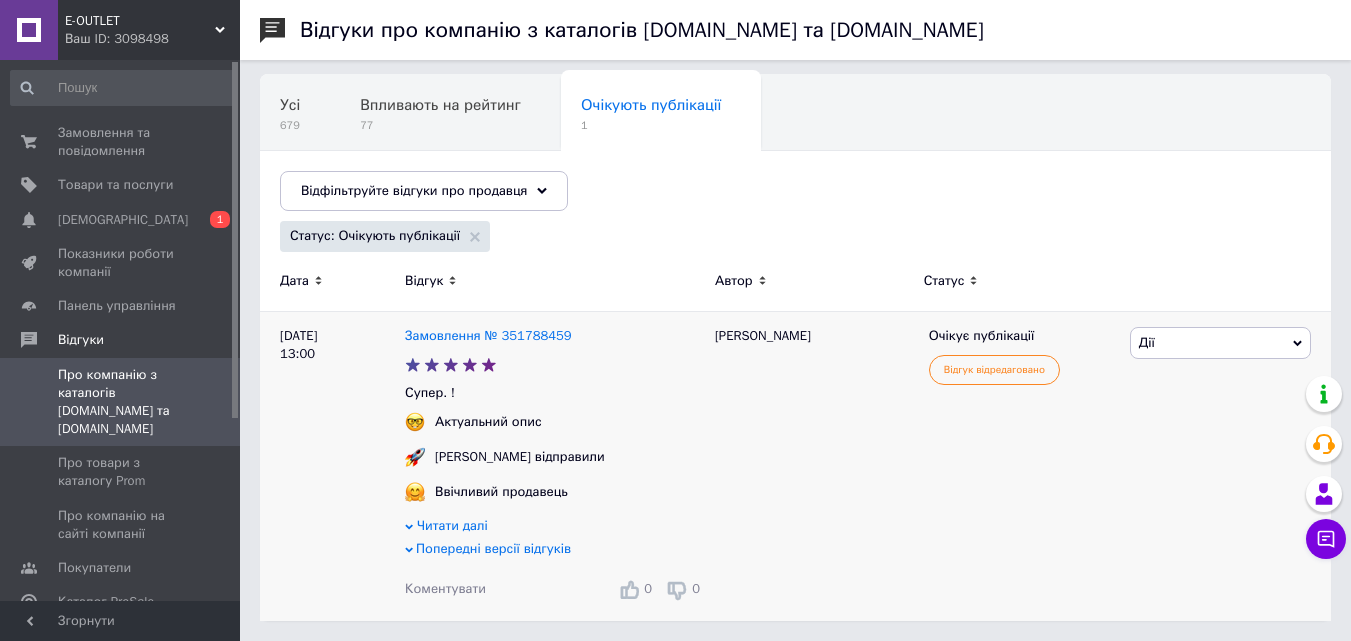 click on "Дії" at bounding box center (1220, 343) 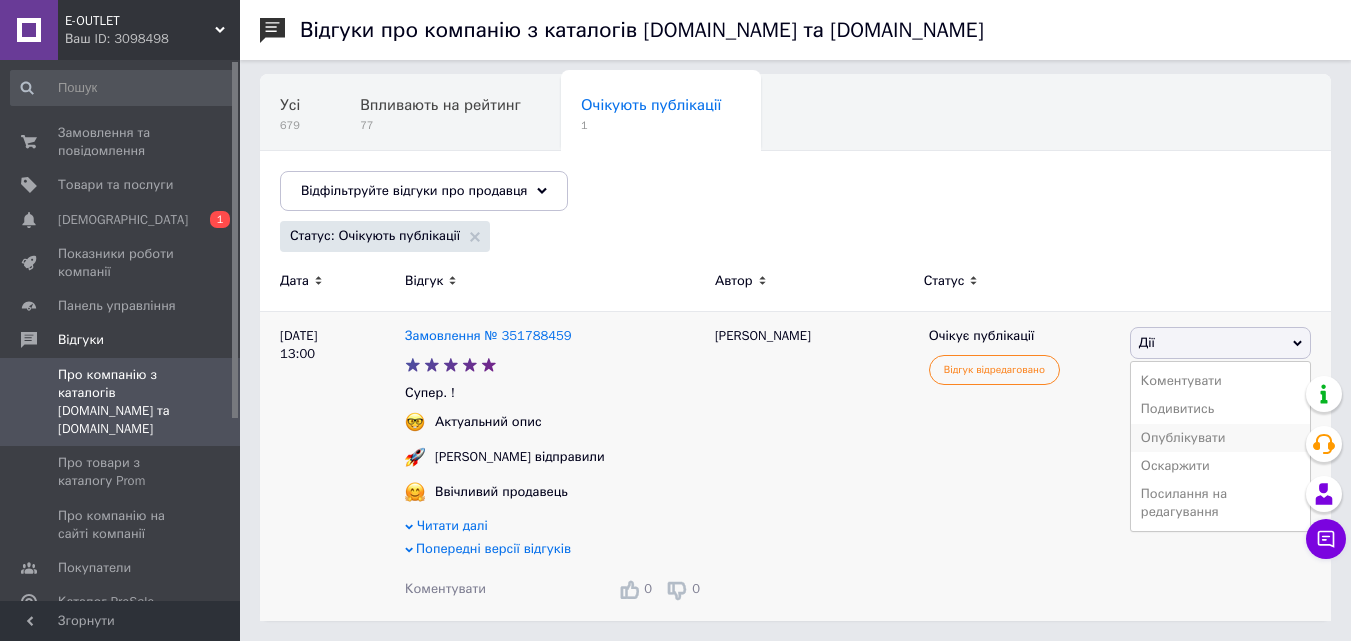 click on "Опублікувати" at bounding box center [1220, 438] 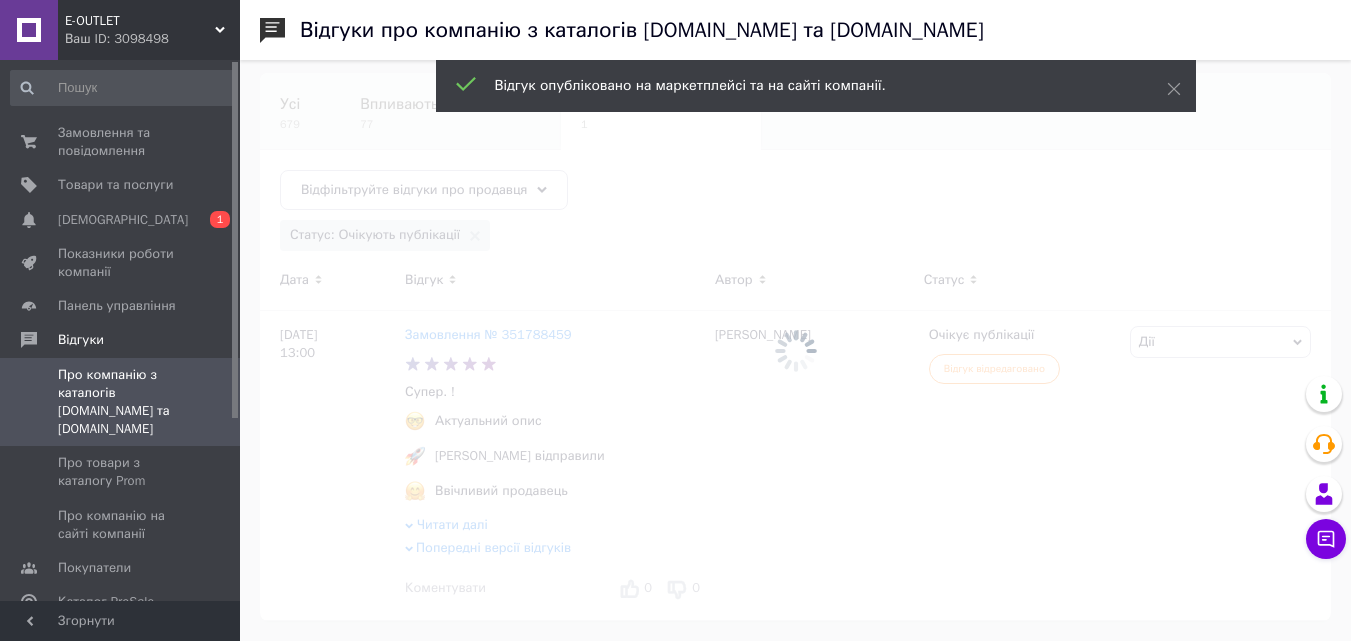scroll, scrollTop: 147, scrollLeft: 0, axis: vertical 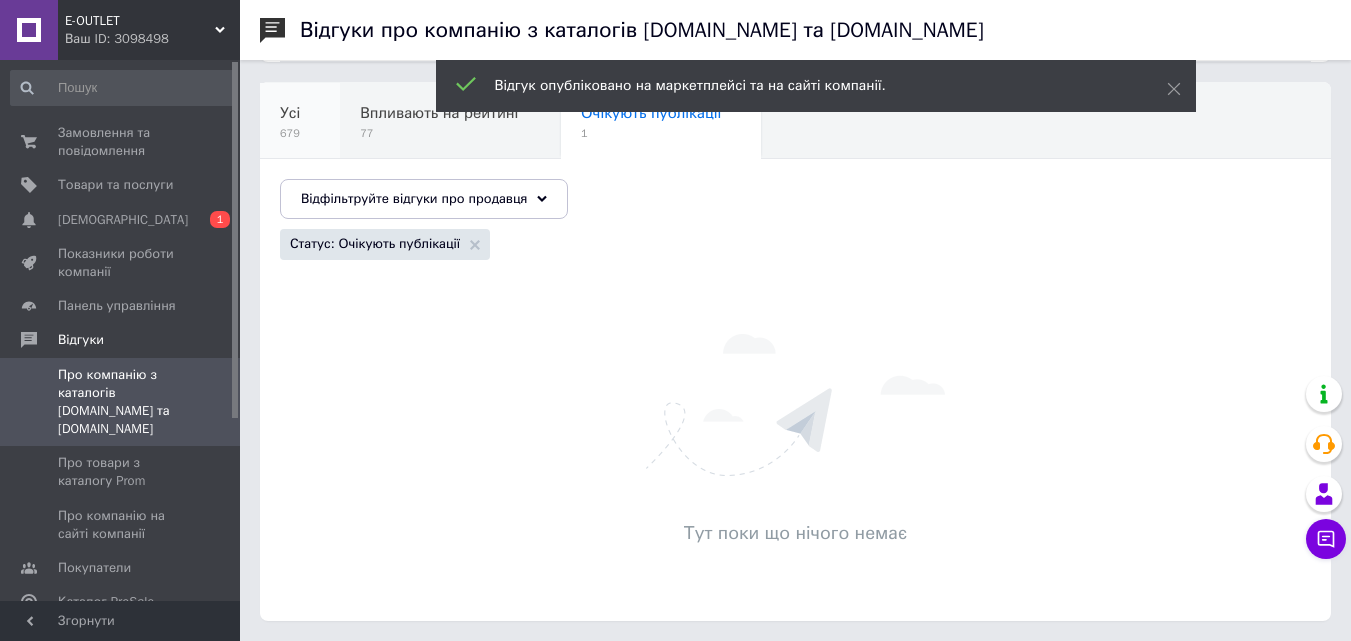 click on "679" at bounding box center [290, 133] 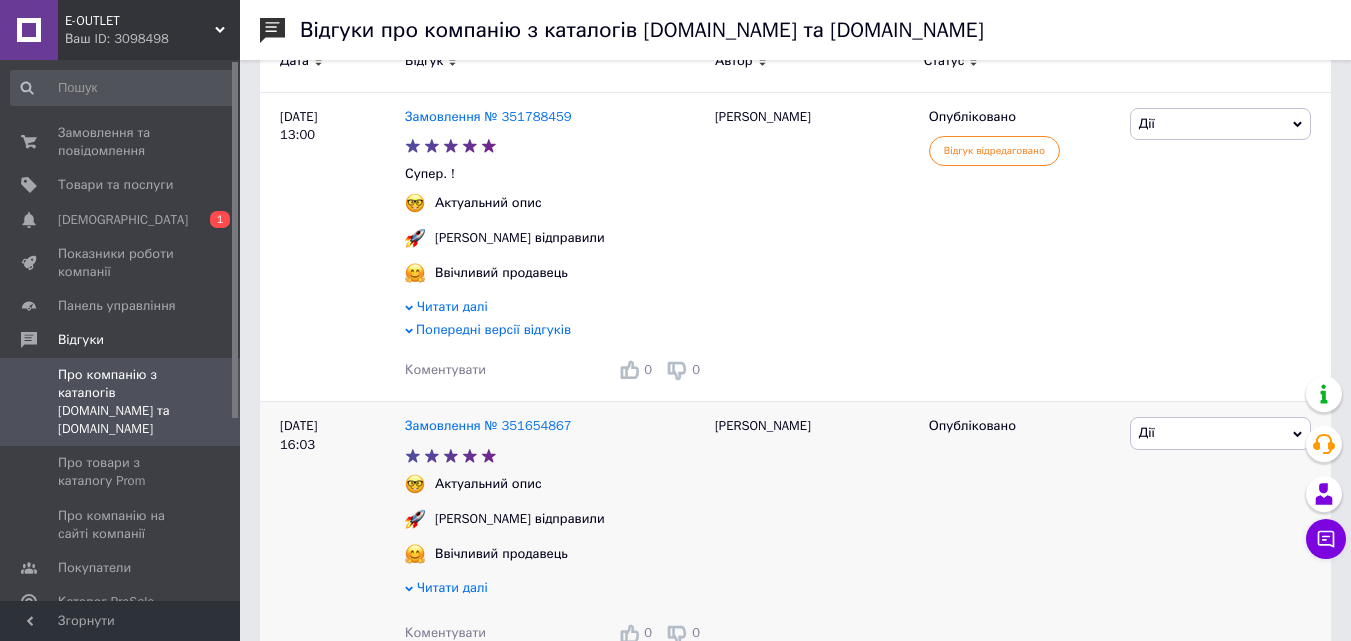 scroll, scrollTop: 400, scrollLeft: 0, axis: vertical 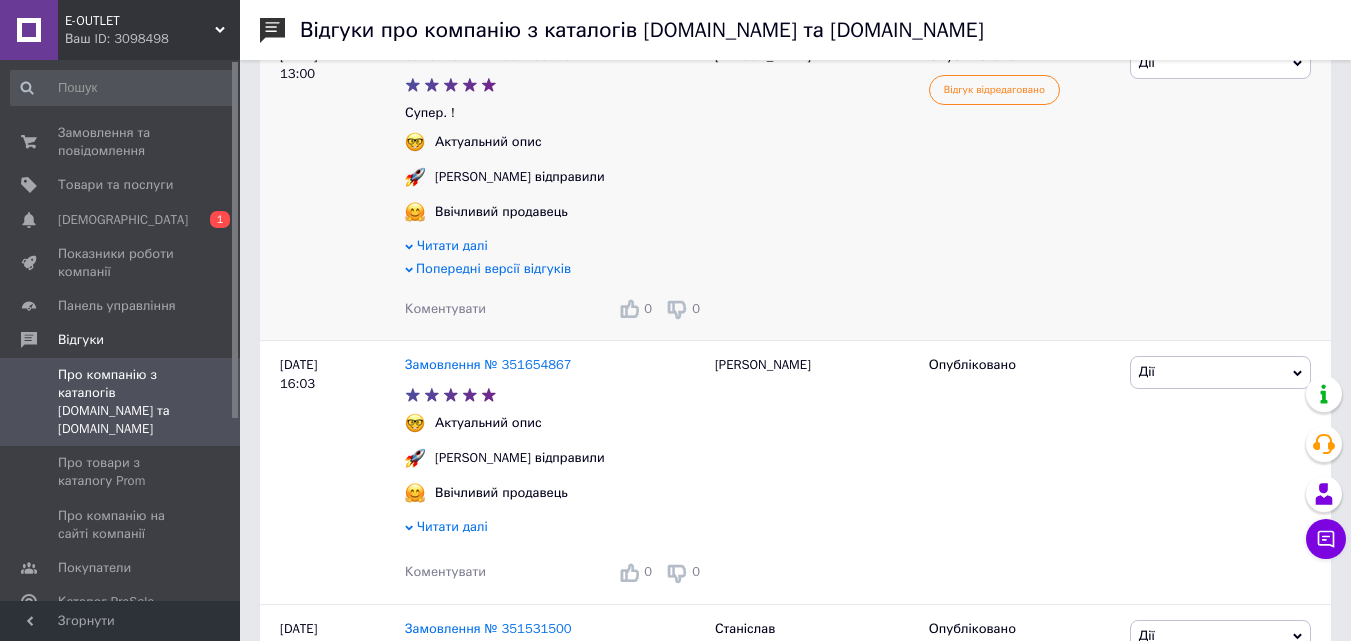 click on "Читати далі" at bounding box center (452, 245) 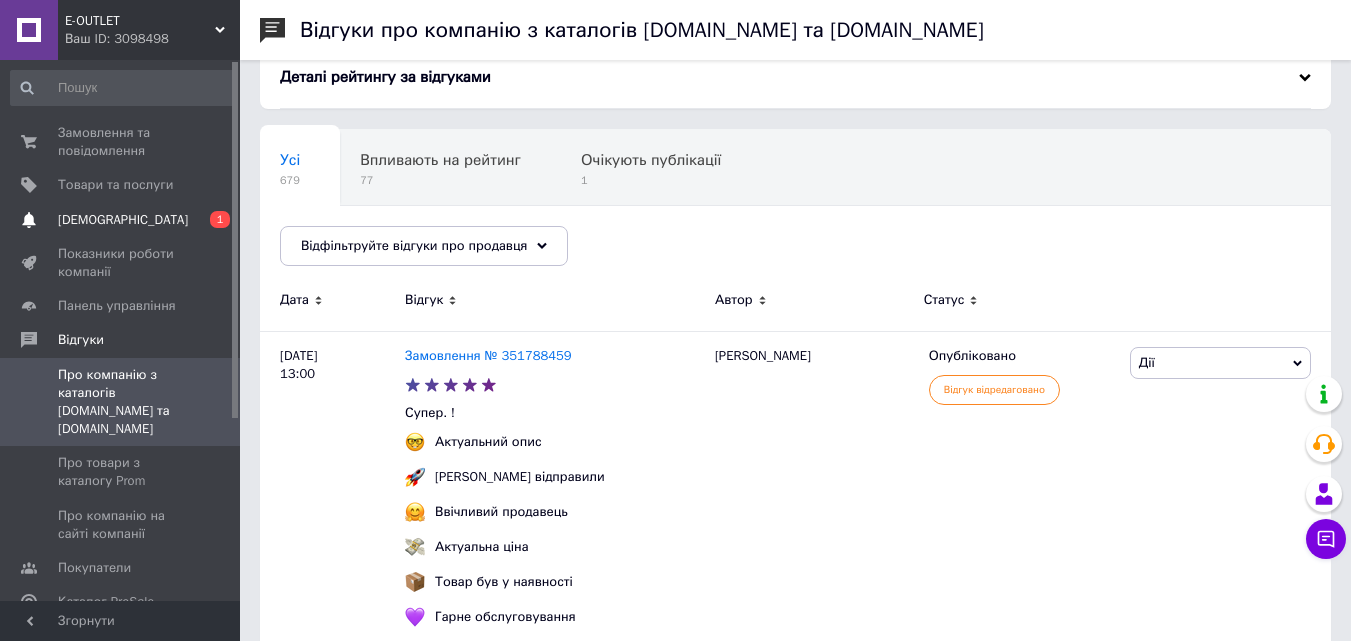 scroll, scrollTop: 0, scrollLeft: 0, axis: both 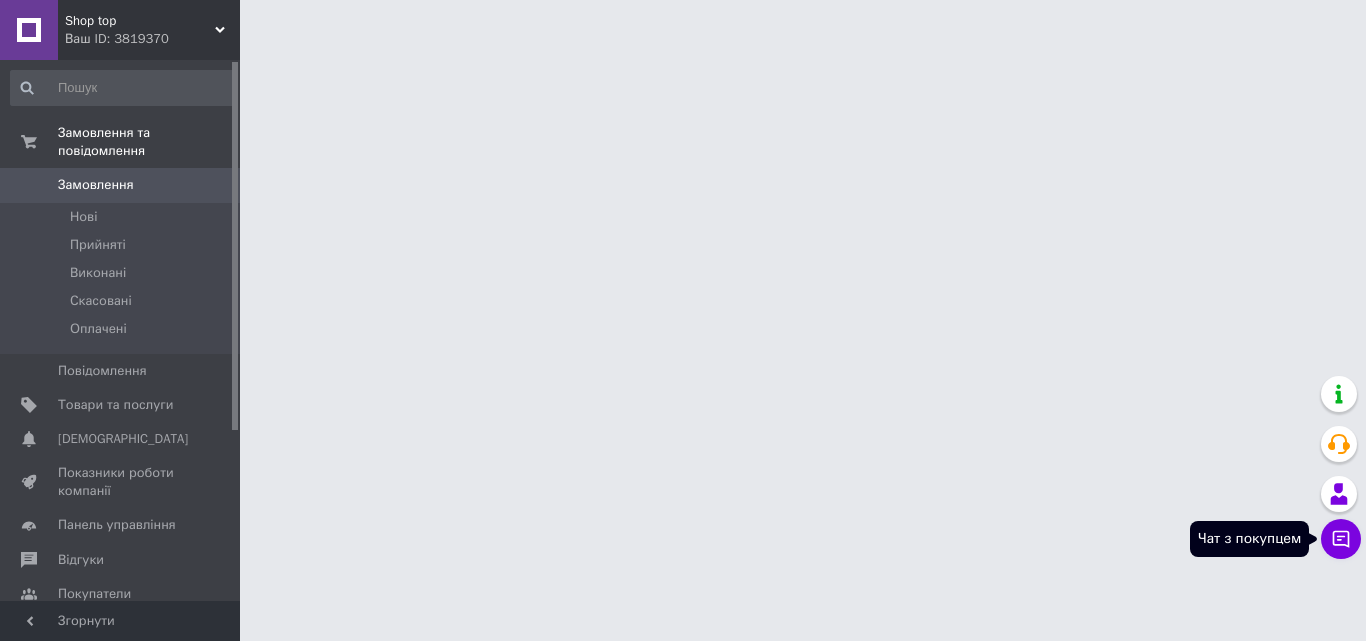 click 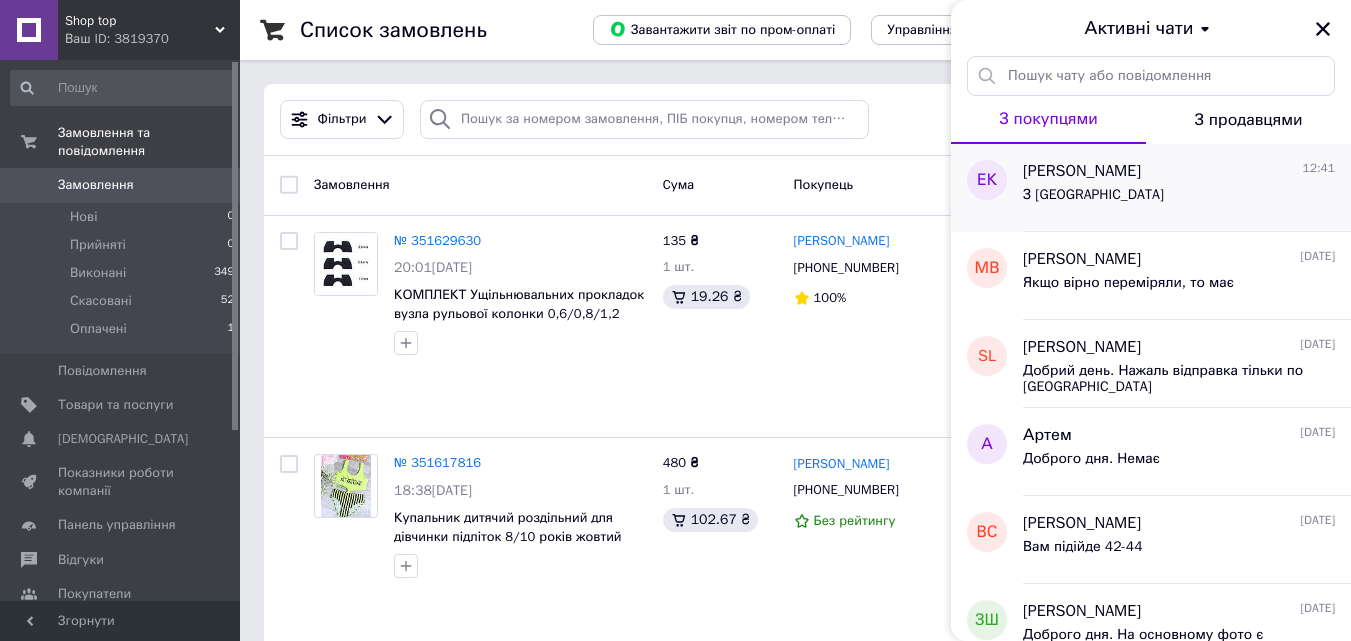 click on "З Одеси" at bounding box center [1179, 199] 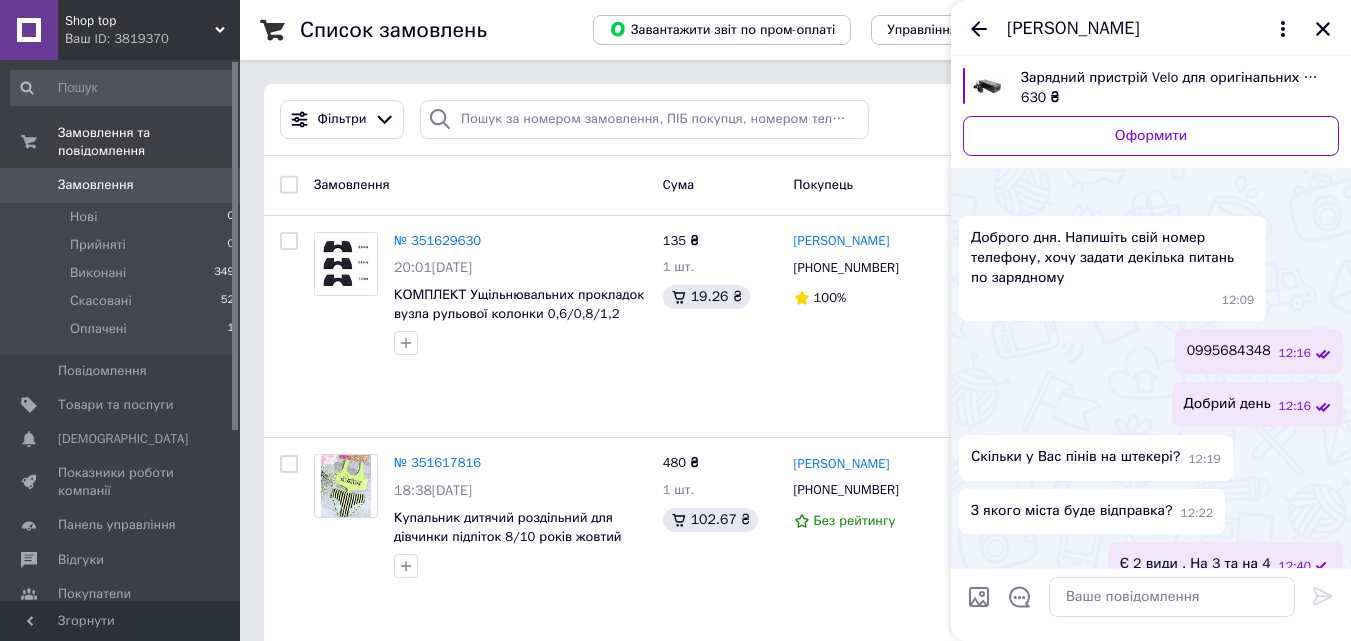 scroll, scrollTop: 93, scrollLeft: 0, axis: vertical 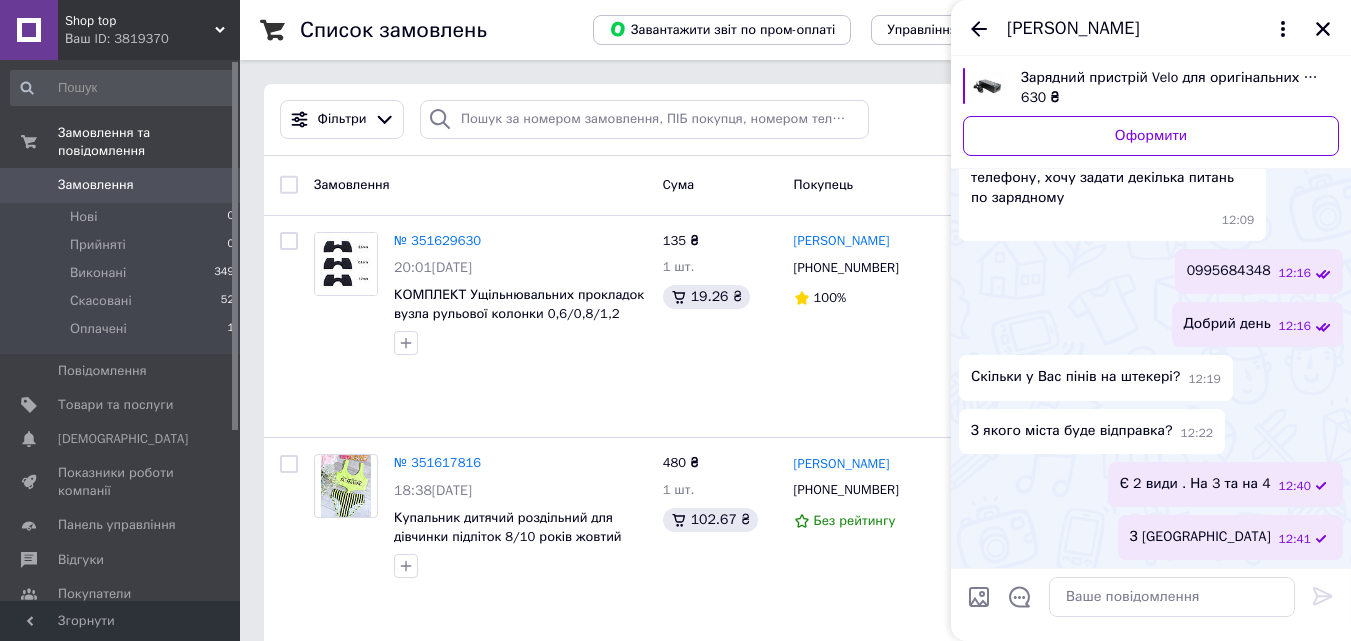 click on "Shop top" at bounding box center [140, 21] 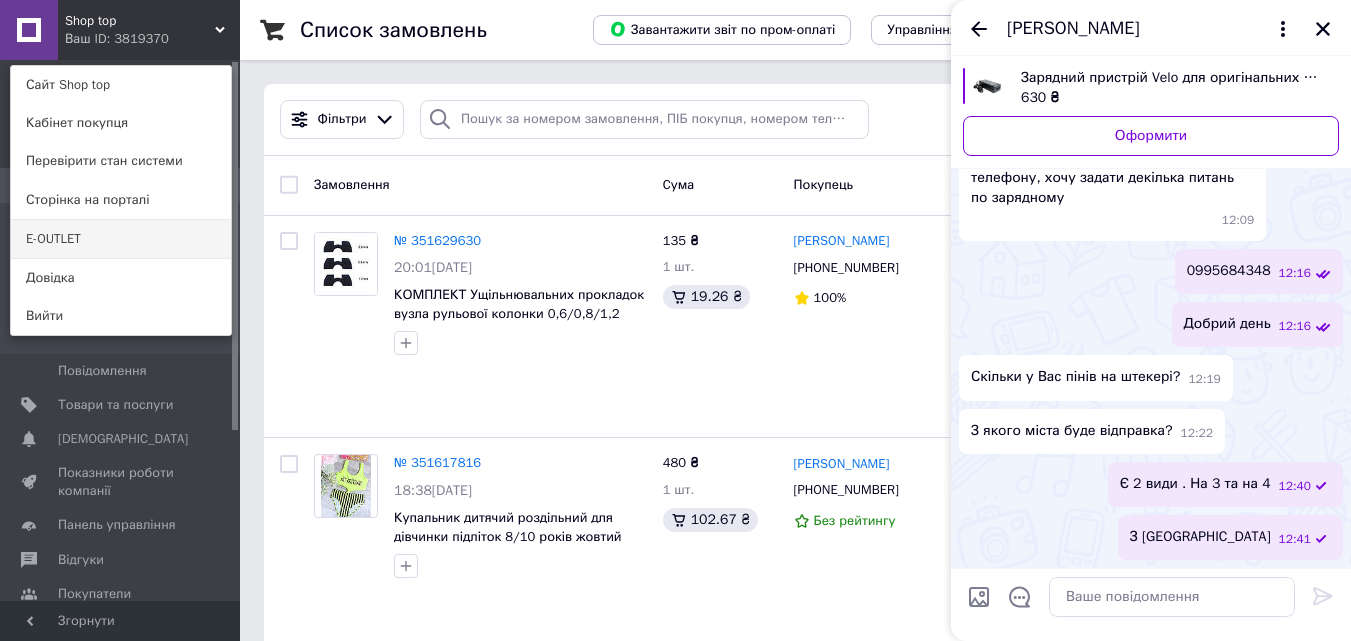 click on "E-OUTLET" at bounding box center [121, 239] 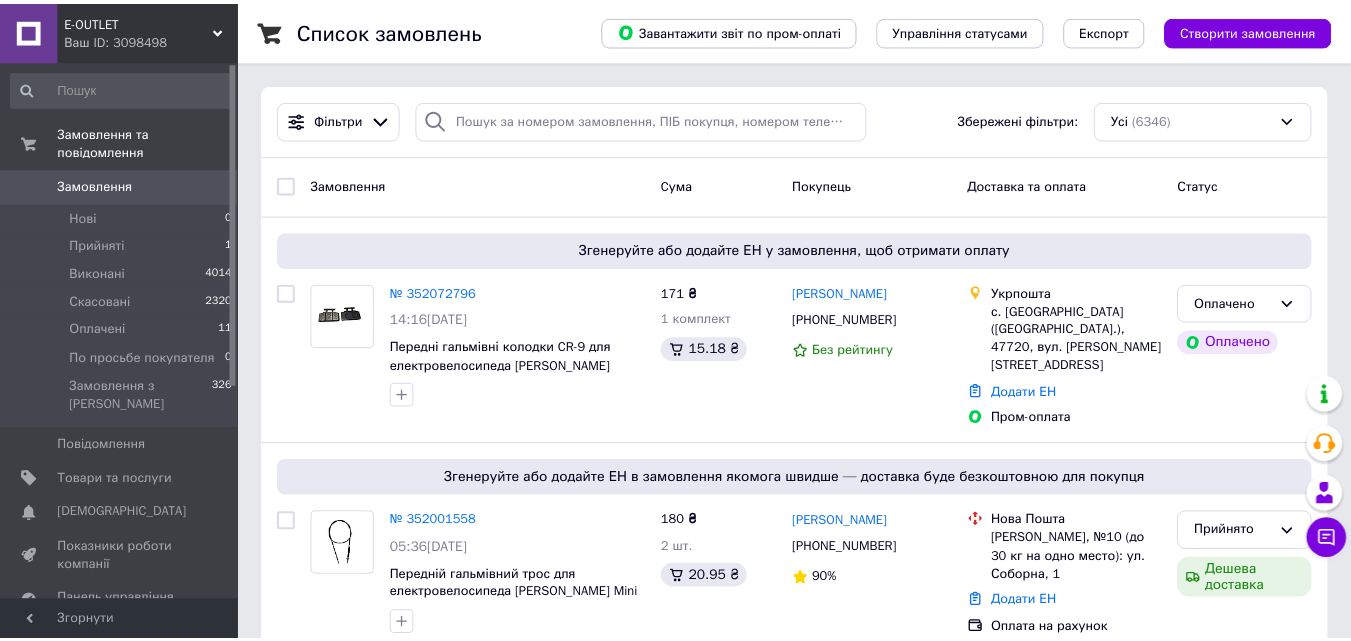 scroll, scrollTop: 0, scrollLeft: 0, axis: both 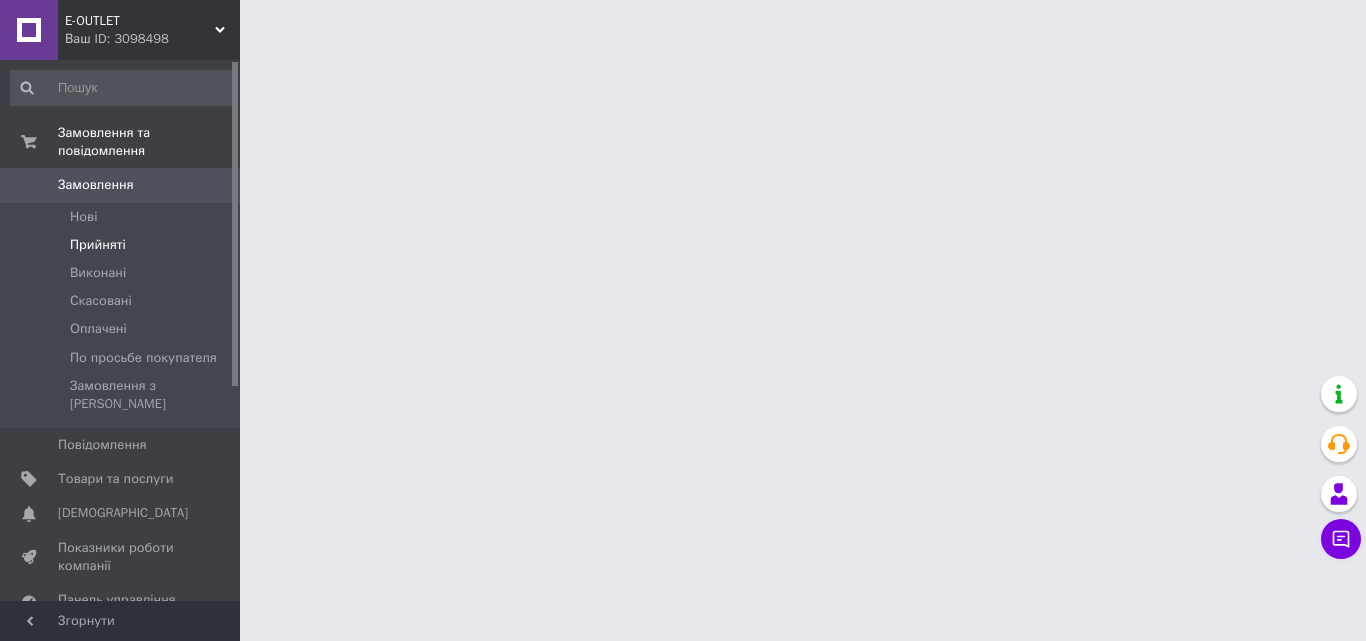 click on "Прийняті" at bounding box center (98, 245) 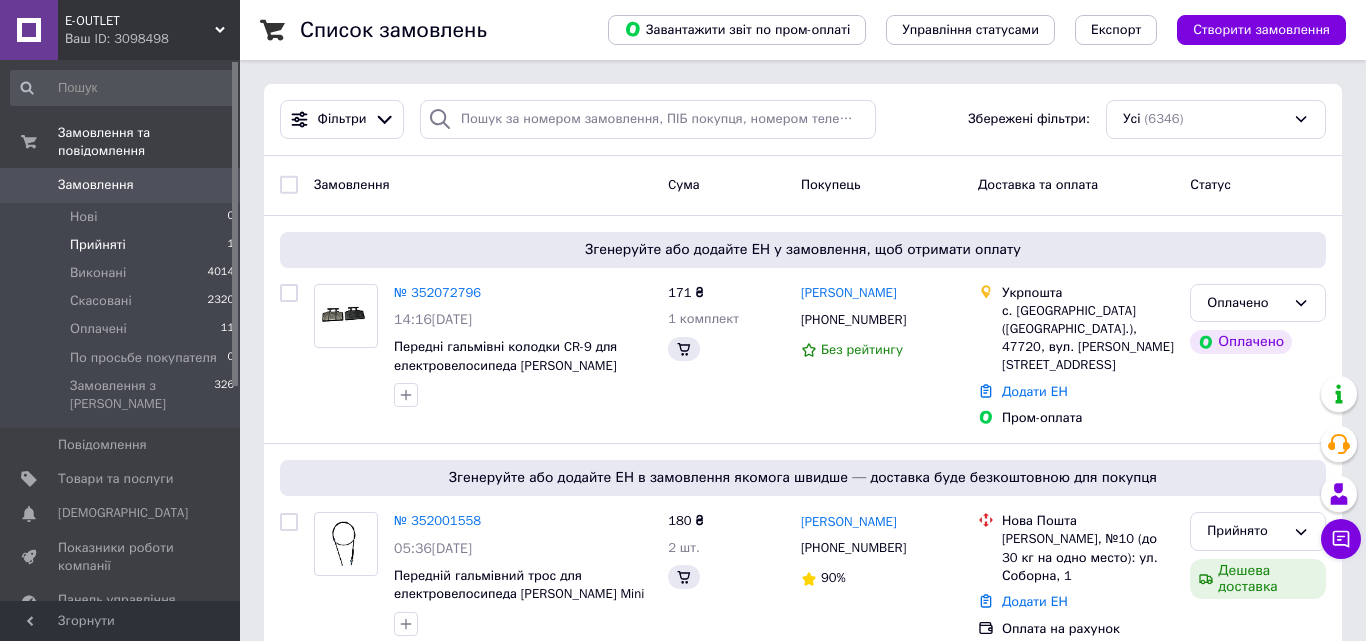 click on "Прийняті" at bounding box center (98, 245) 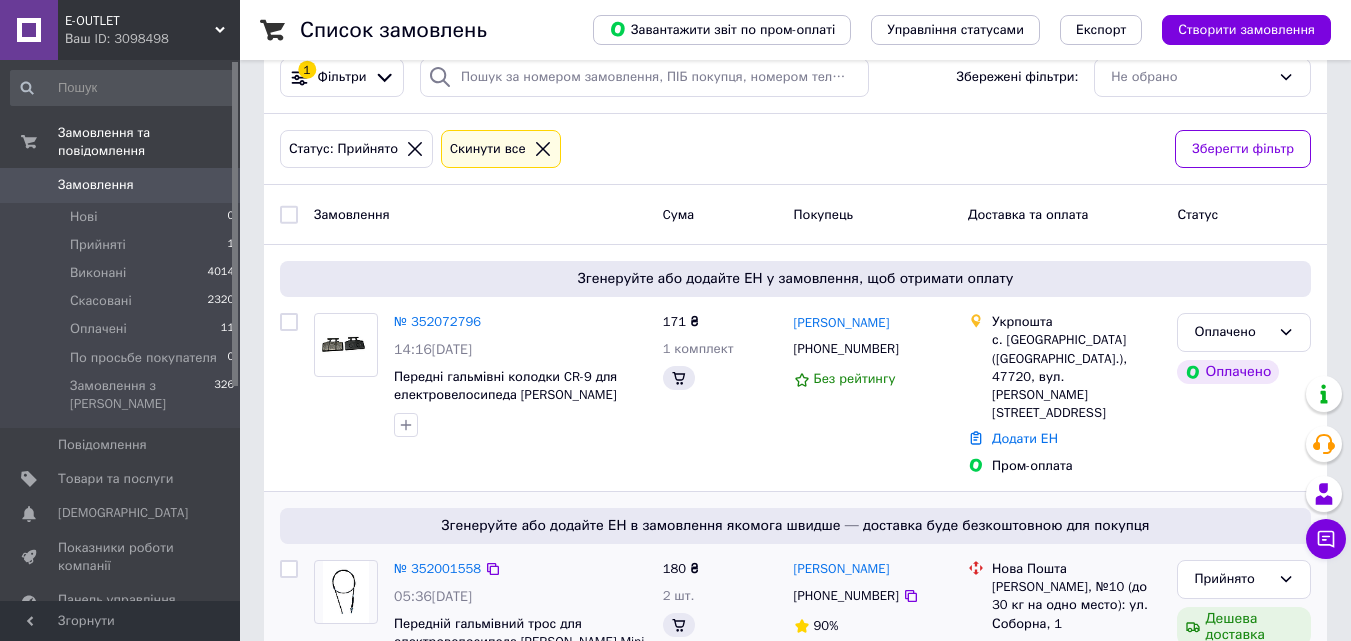 scroll, scrollTop: 200, scrollLeft: 0, axis: vertical 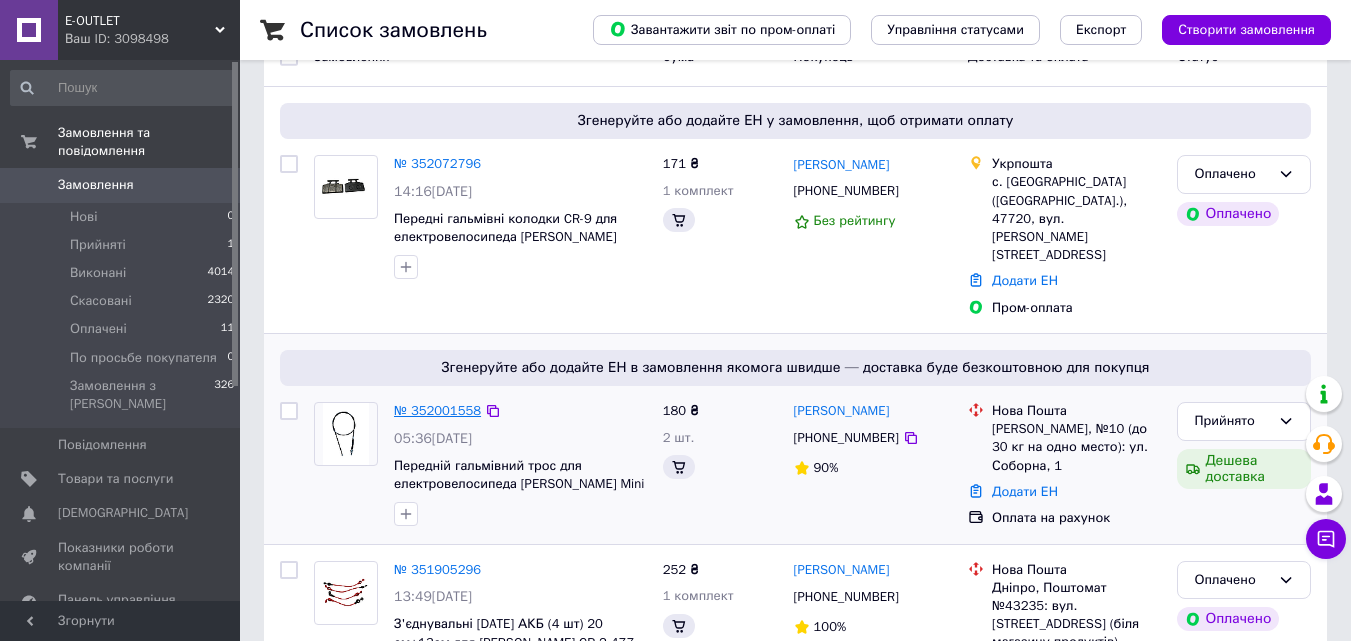 click on "№ 352001558" at bounding box center (437, 410) 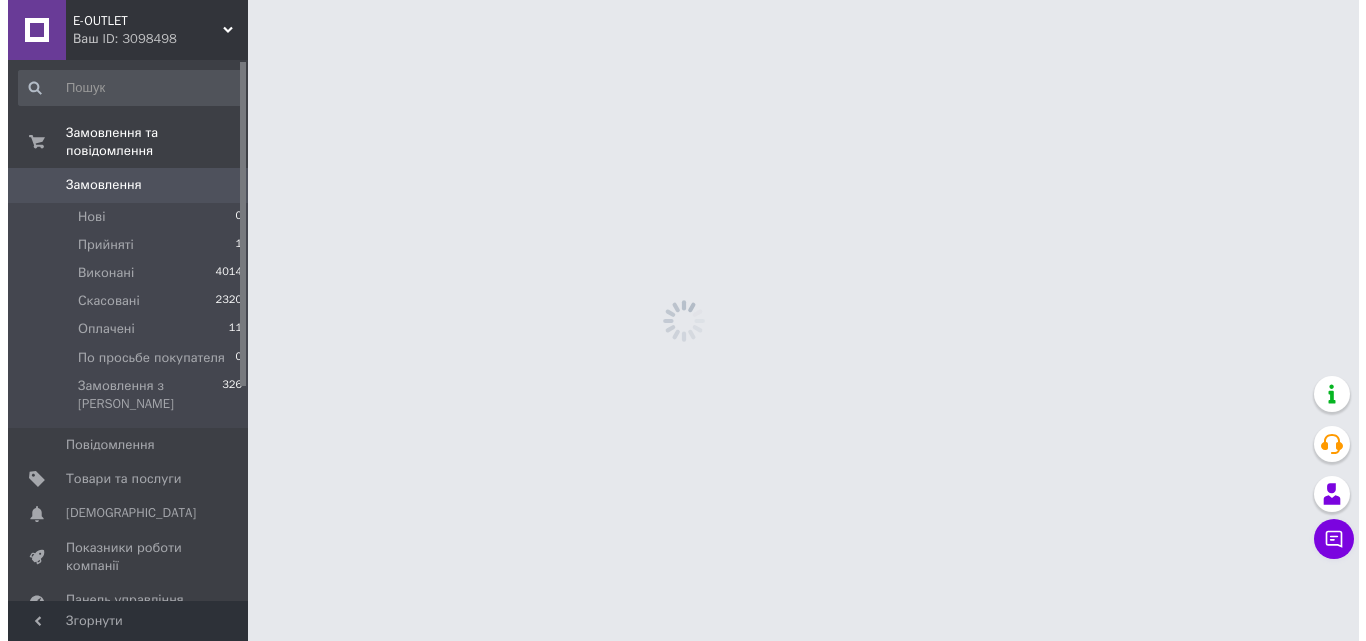 scroll, scrollTop: 0, scrollLeft: 0, axis: both 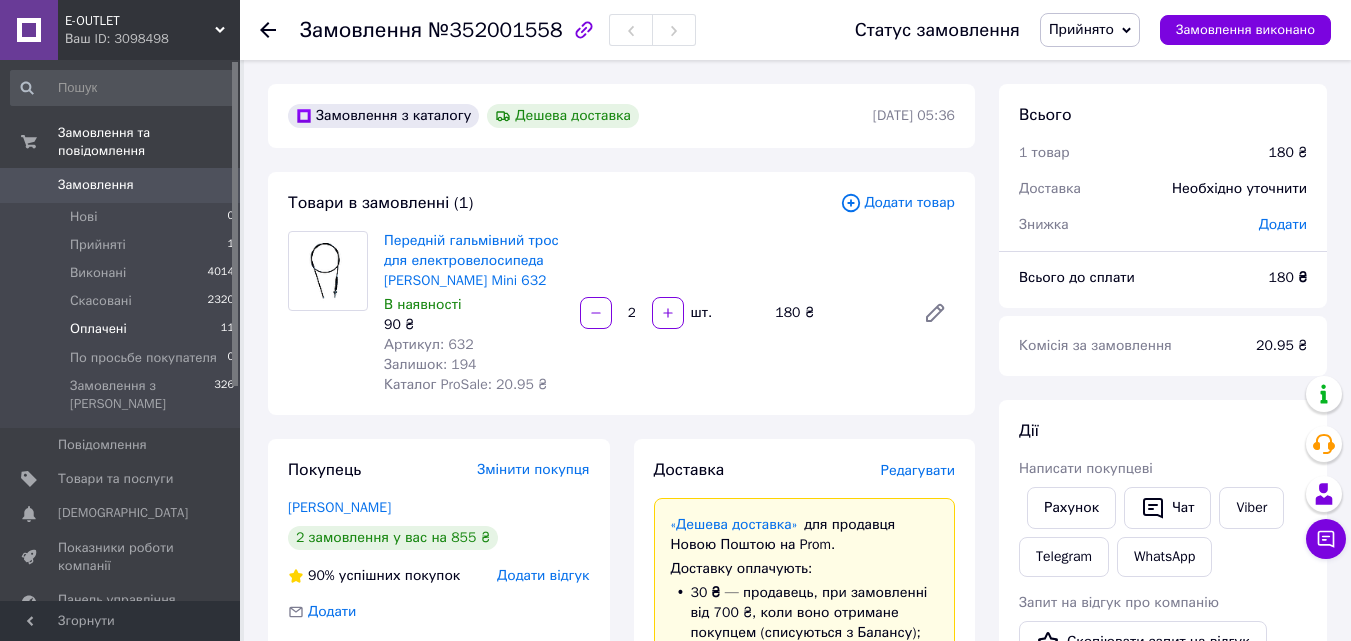 click on "Оплачені" at bounding box center (98, 329) 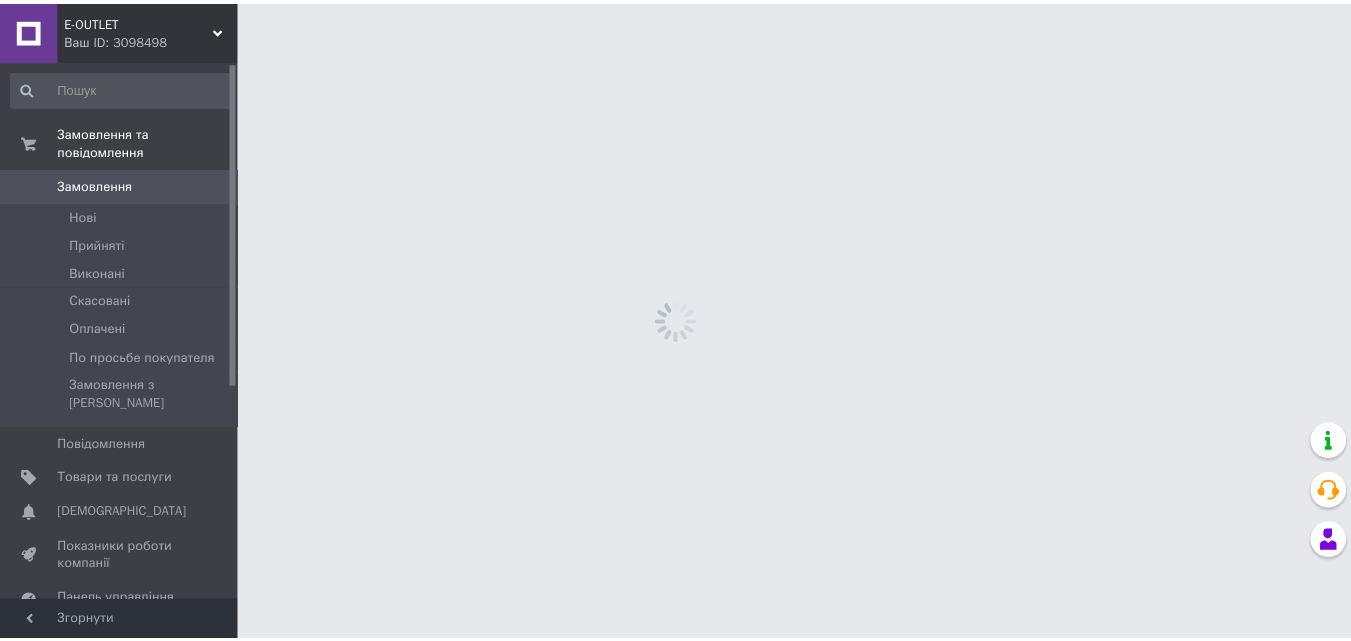 scroll, scrollTop: 0, scrollLeft: 0, axis: both 